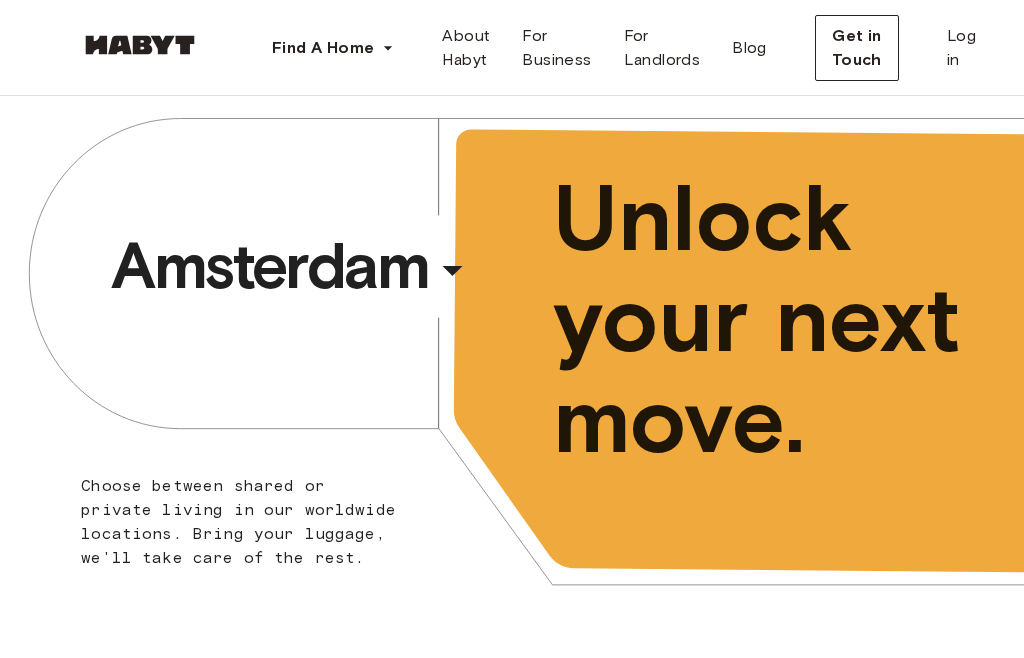 scroll, scrollTop: 0, scrollLeft: 0, axis: both 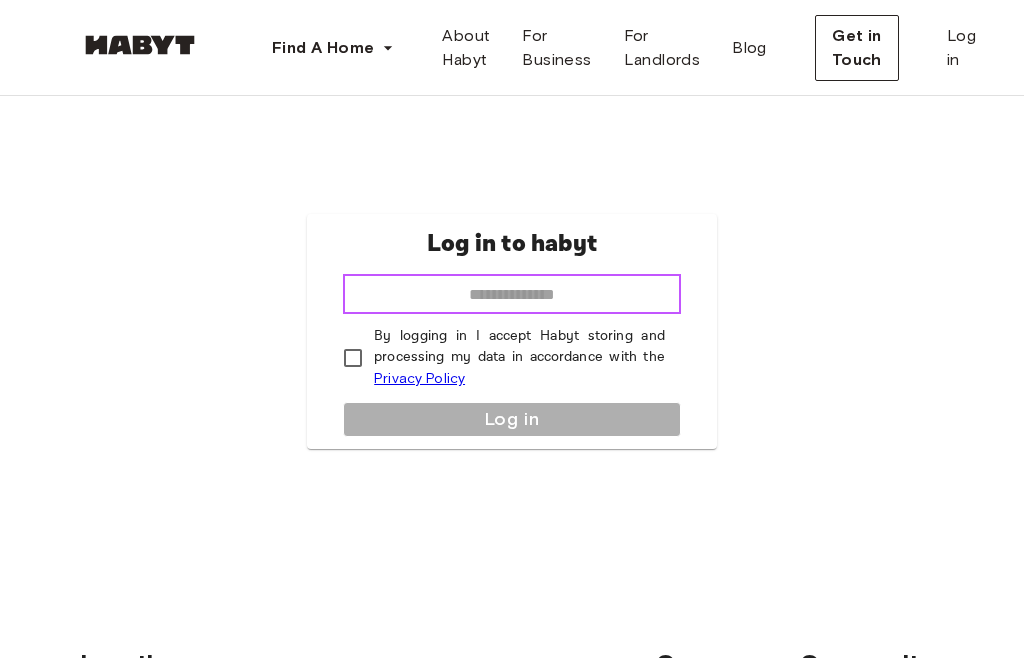 click at bounding box center [512, 294] 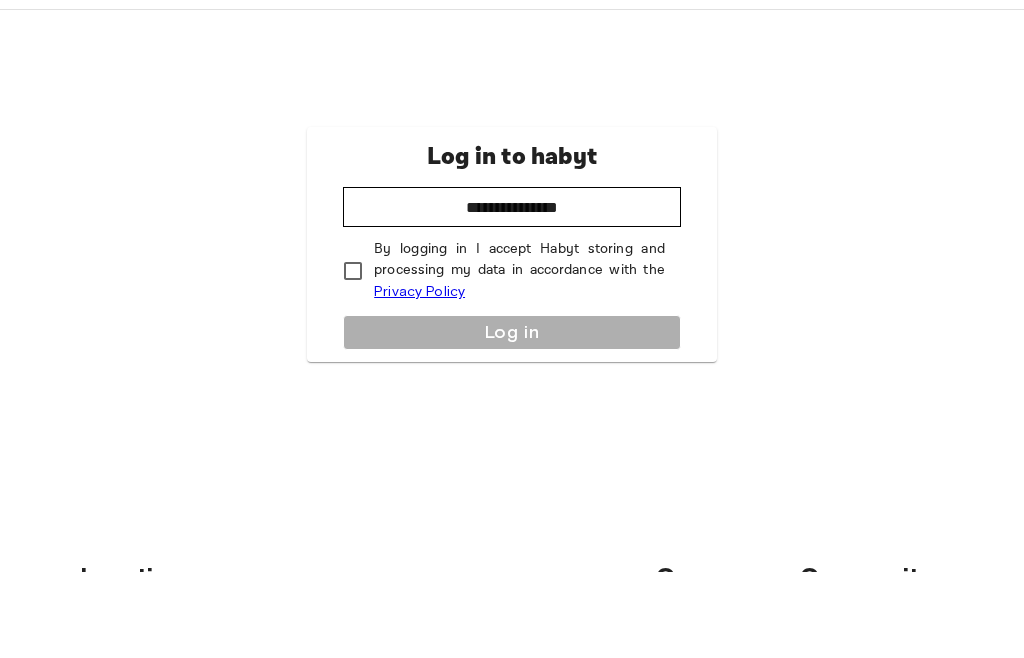 scroll, scrollTop: 87, scrollLeft: 0, axis: vertical 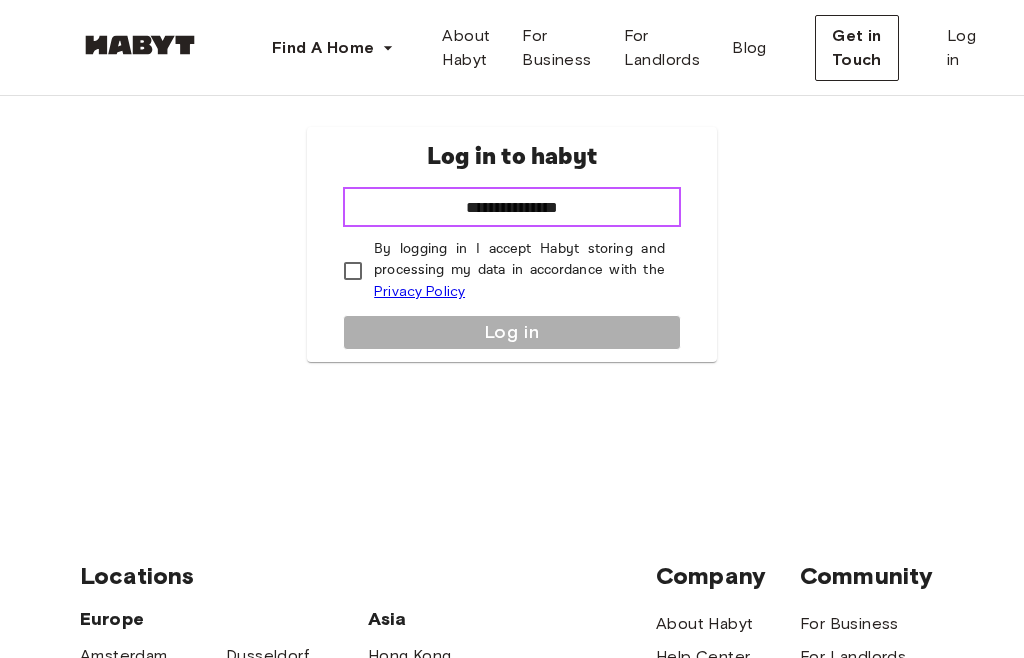 type on "**********" 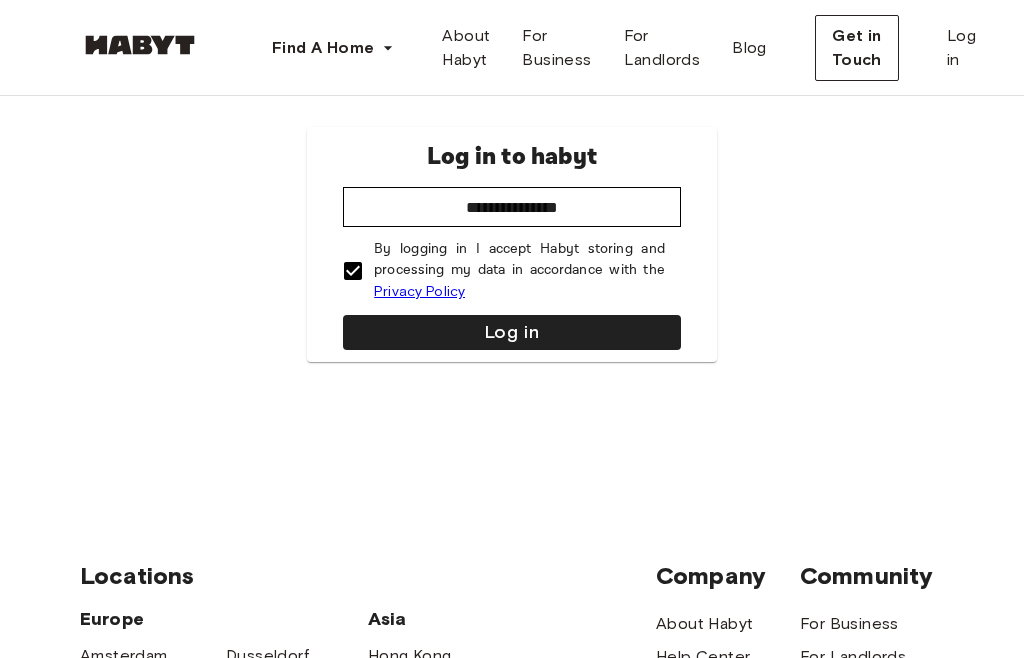 click on "Log in" at bounding box center (512, 332) 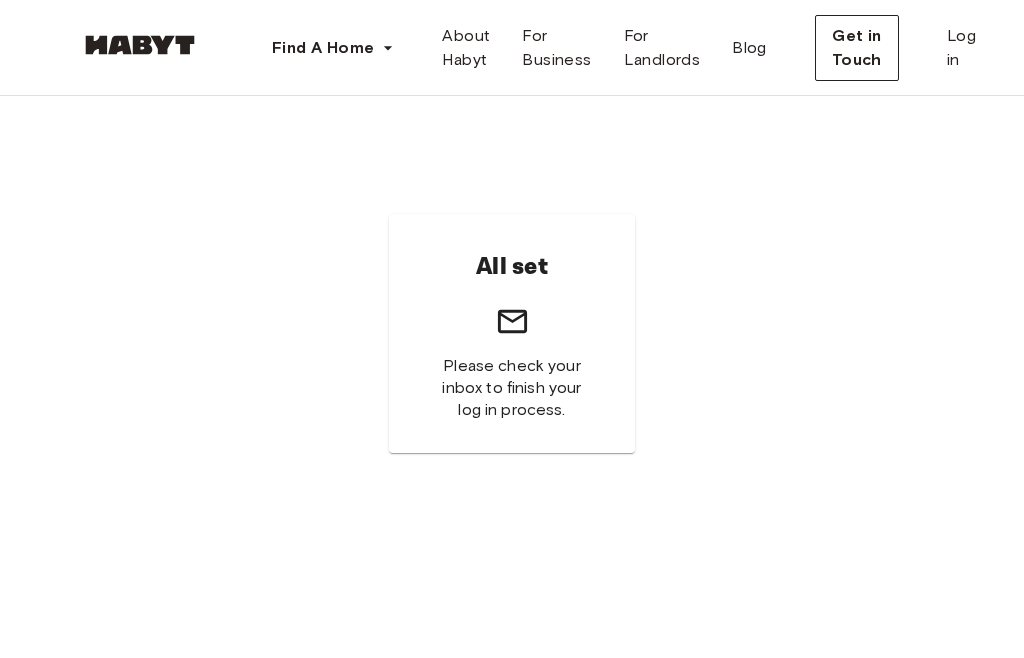 scroll, scrollTop: 0, scrollLeft: 0, axis: both 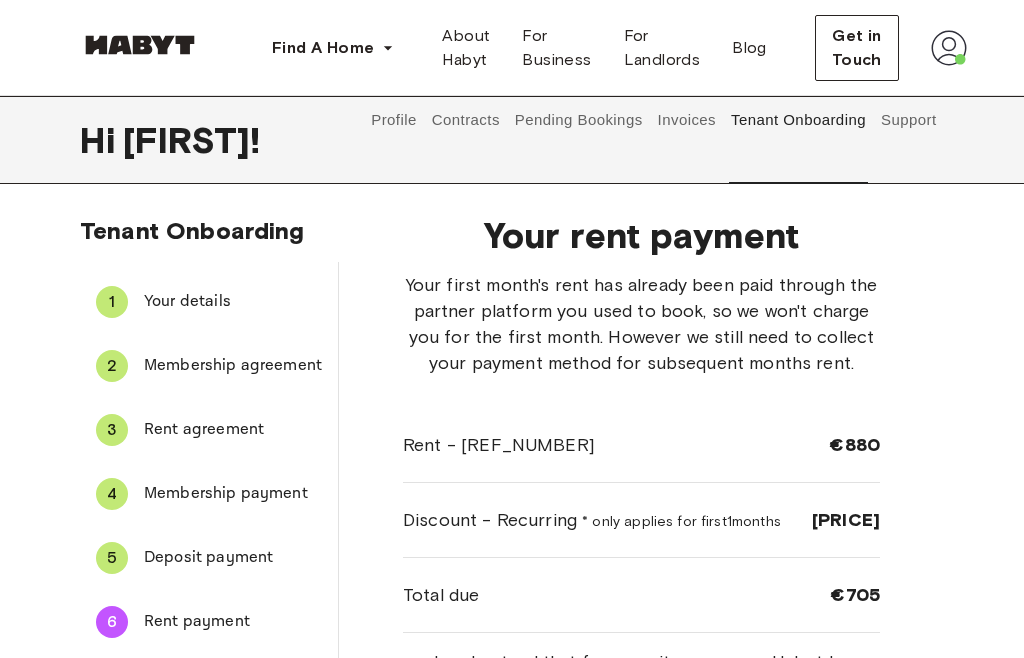 click on "Contracts" at bounding box center [465, 120] 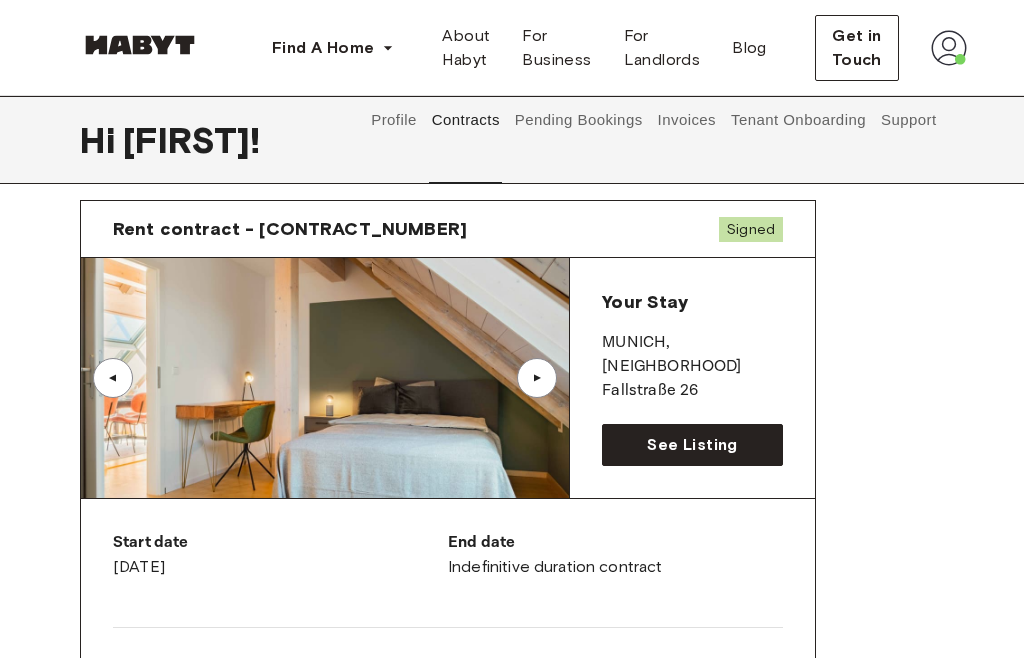 scroll, scrollTop: 61, scrollLeft: 0, axis: vertical 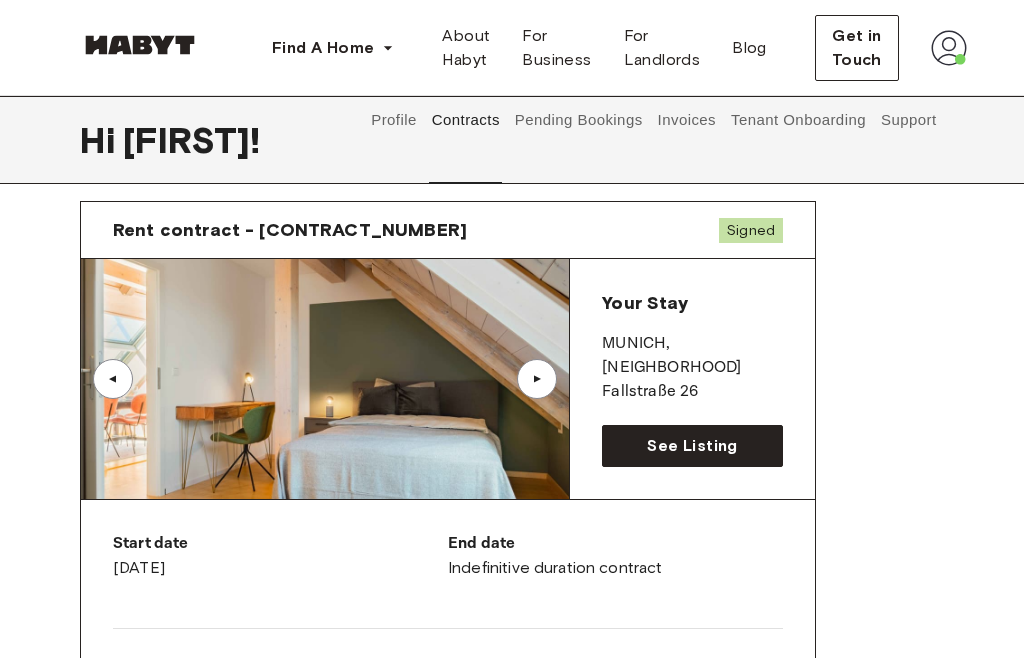 click on "Rent contract - 00116258 Signed ▲ ▲ Your Stay MUNICH , Sendling Fallstraße 26 See Listing Start date September 21st, 2025 End date Indefinitive duration contract Contract number 00116258 Ref. number DE-02-006-001-02HF Agreements Agreement Redraw contract Please complete the tenant onboarding first" at bounding box center [512, 620] 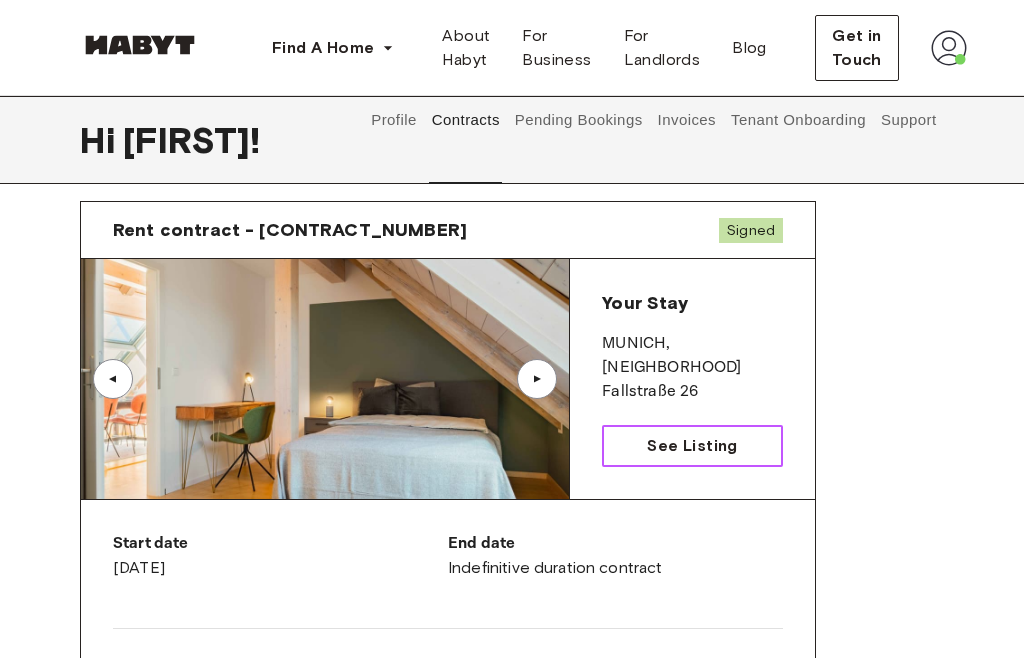 click on "See Listing" at bounding box center [692, 446] 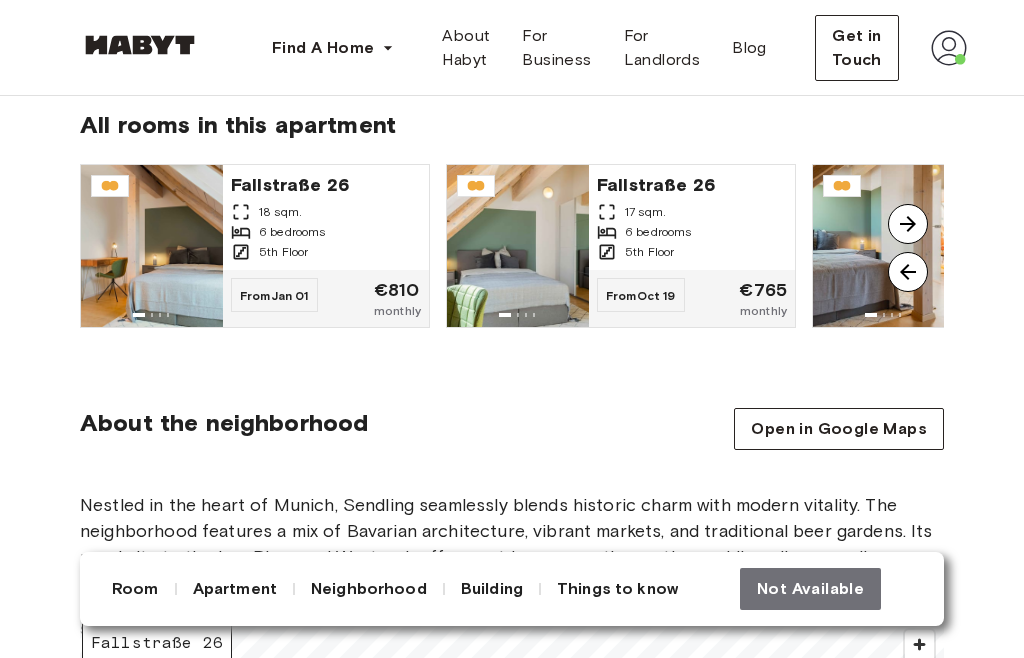 scroll, scrollTop: 1559, scrollLeft: 0, axis: vertical 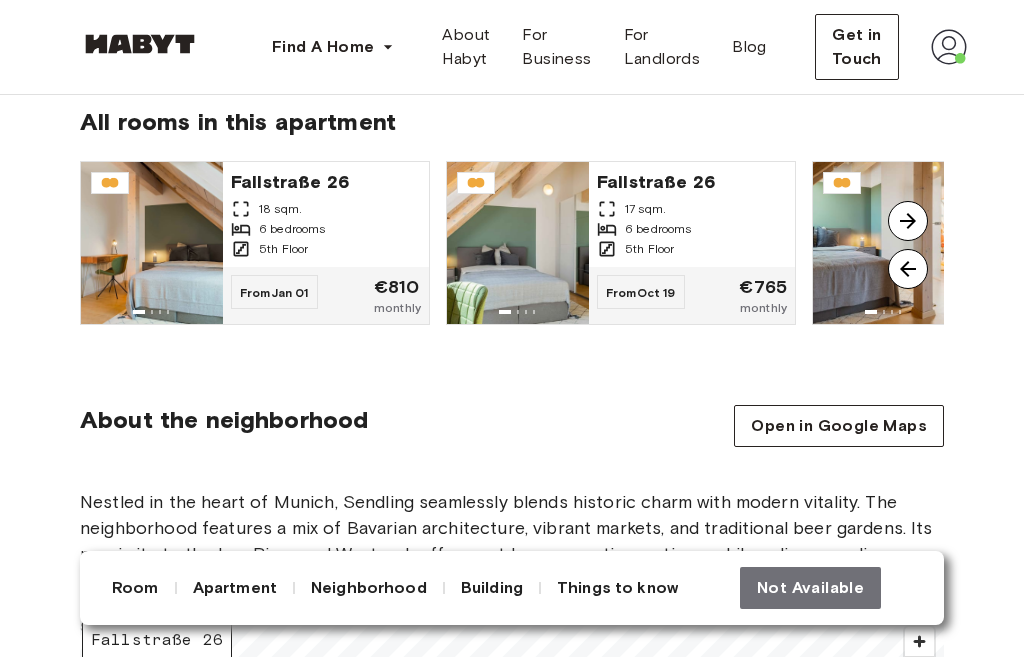 click at bounding box center [908, 222] 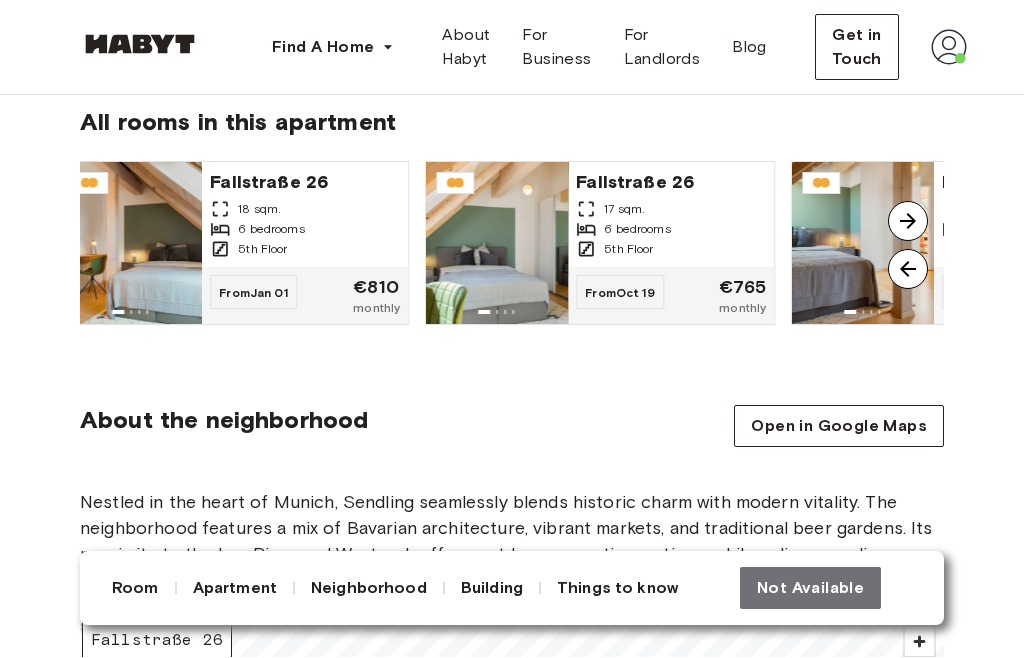 scroll, scrollTop: 1560, scrollLeft: 0, axis: vertical 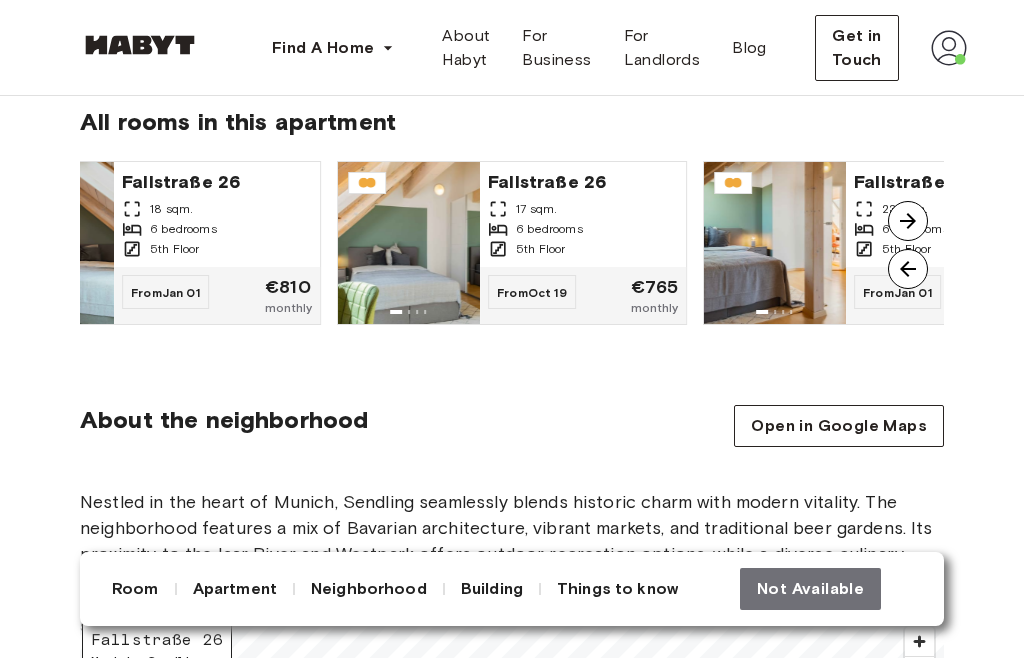 click at bounding box center (908, 221) 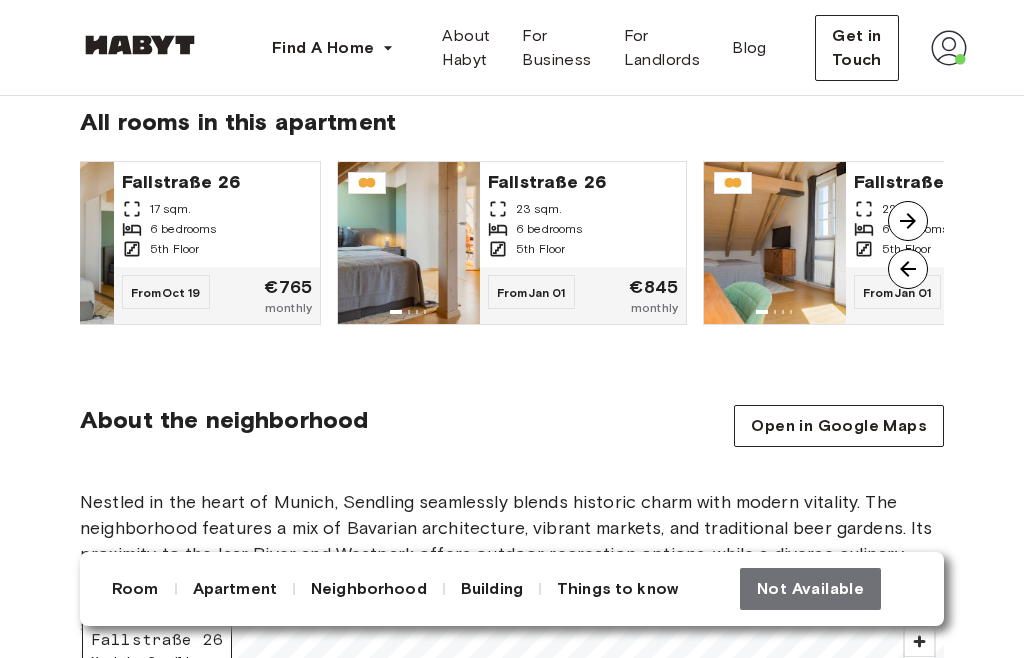 click at bounding box center [908, 269] 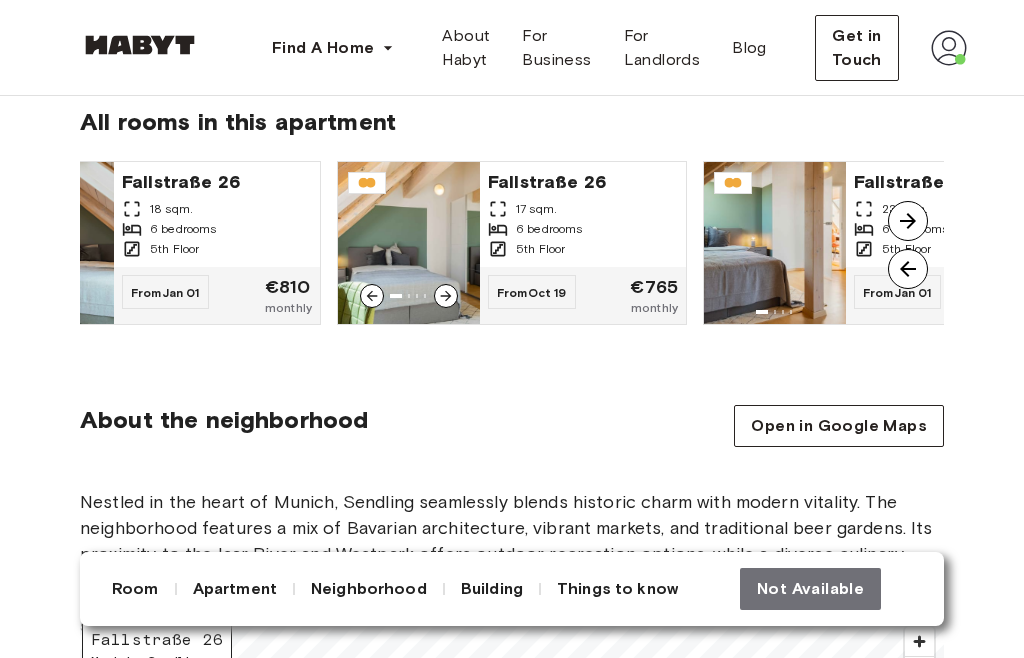 click on "Fallstraße 26 17 sqm. 6 bedrooms 5th Floor" at bounding box center (583, 214) 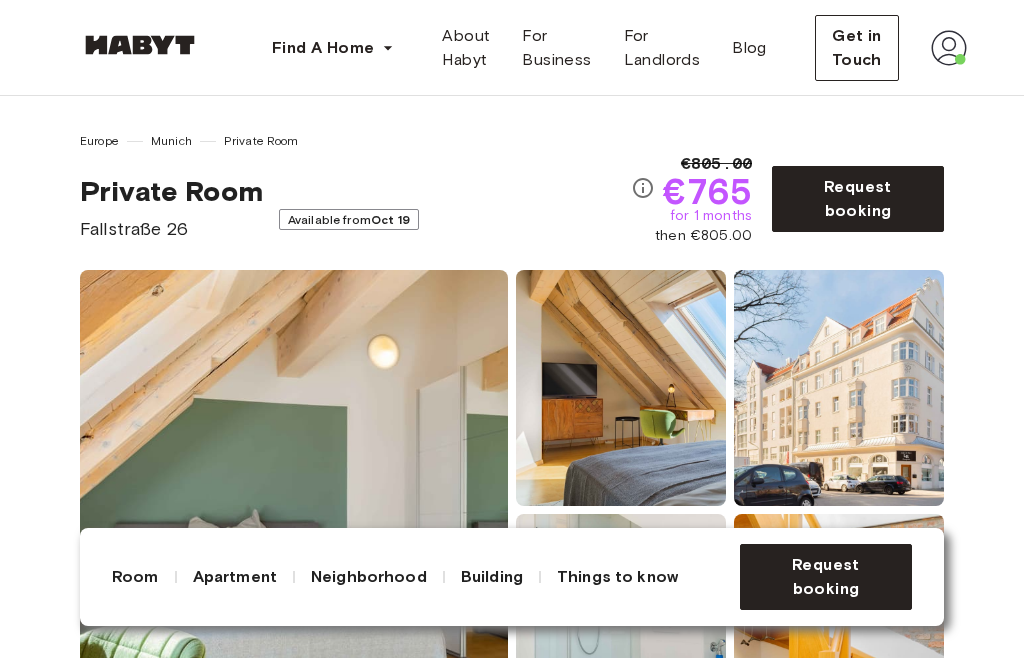 scroll, scrollTop: 0, scrollLeft: 0, axis: both 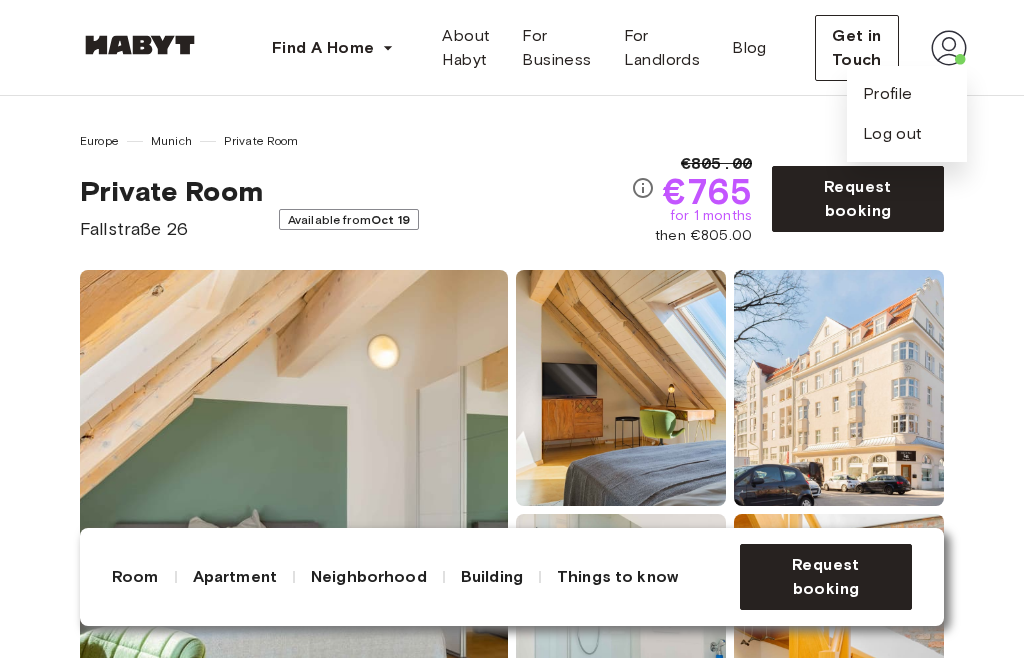 click on "Europe Munich Private Room Private Room Fallstraße 26 Available from  Oct 19 €805.00 €765 for 1 months then €805.00 Request booking Show all photos" at bounding box center (512, 423) 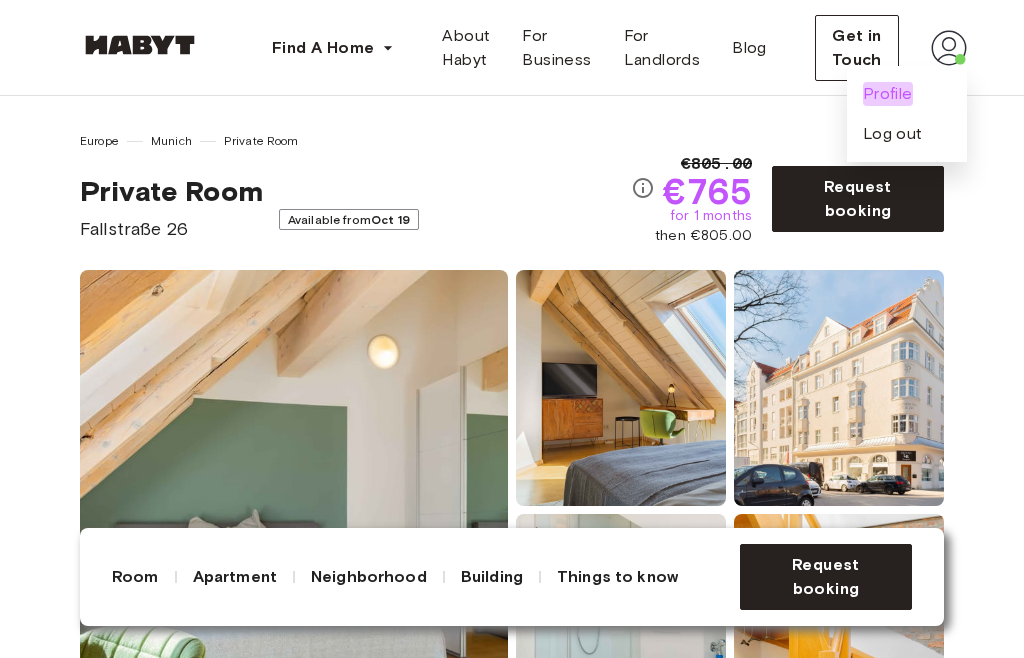 click on "Profile" at bounding box center [888, 94] 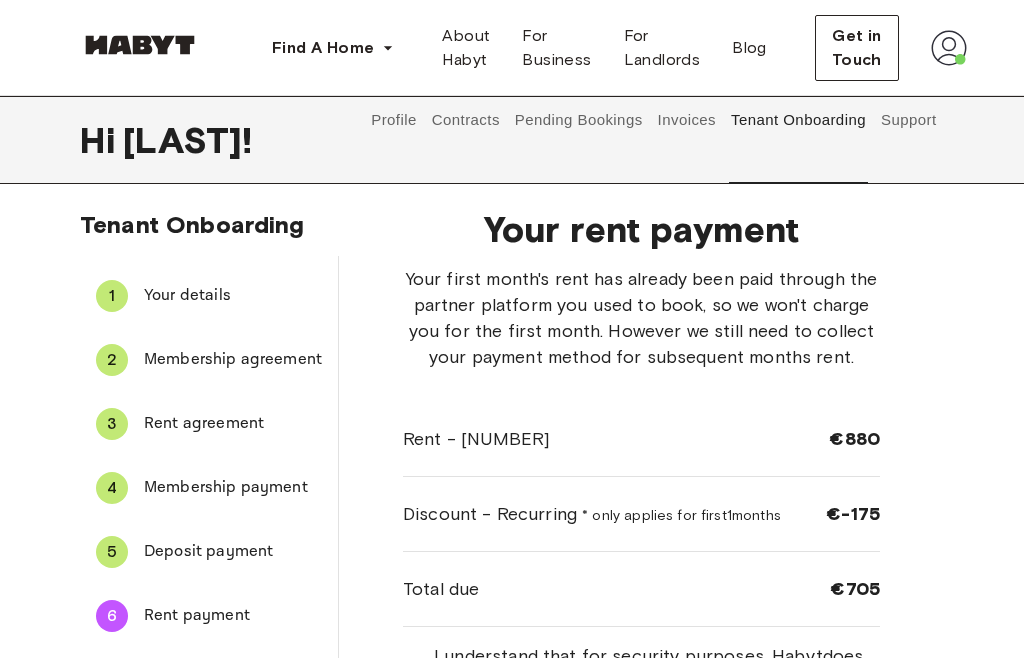 scroll, scrollTop: 0, scrollLeft: 0, axis: both 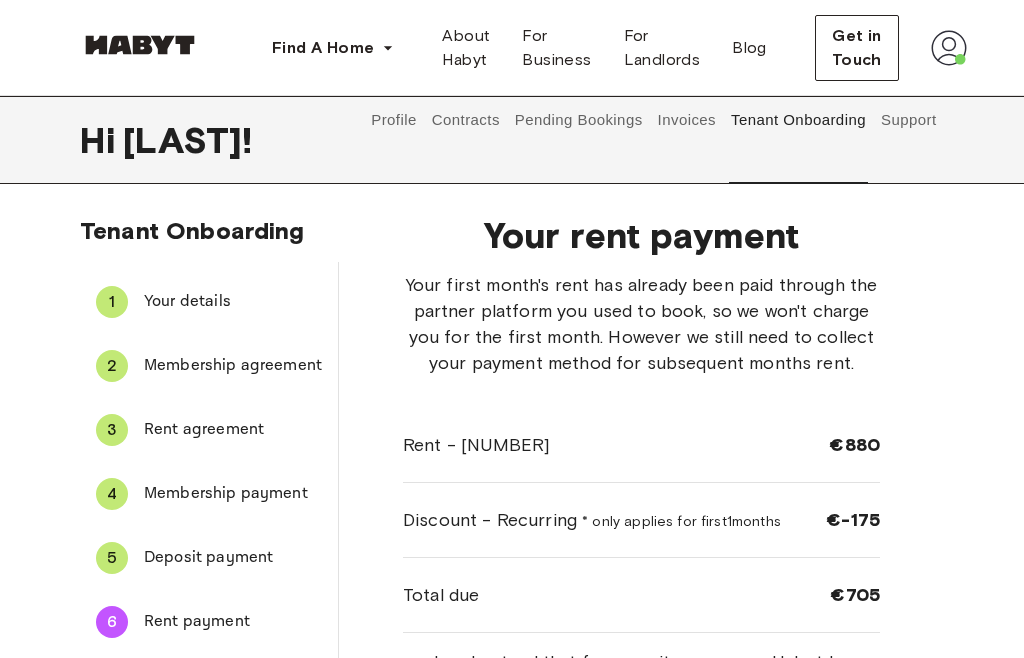 click on "Pending Bookings" at bounding box center (578, 120) 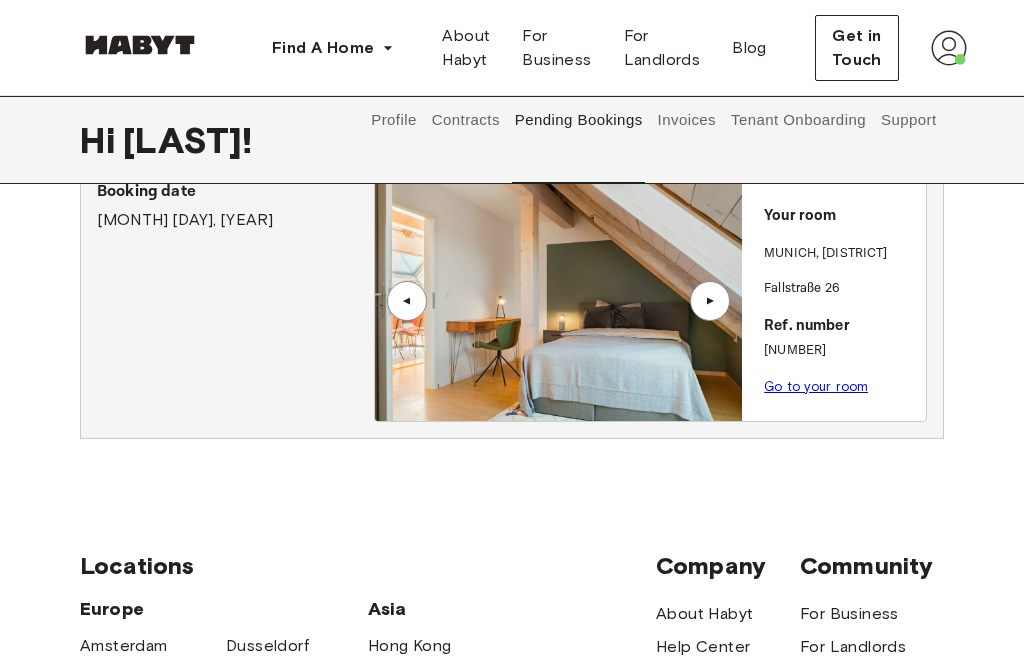 scroll, scrollTop: 57, scrollLeft: 0, axis: vertical 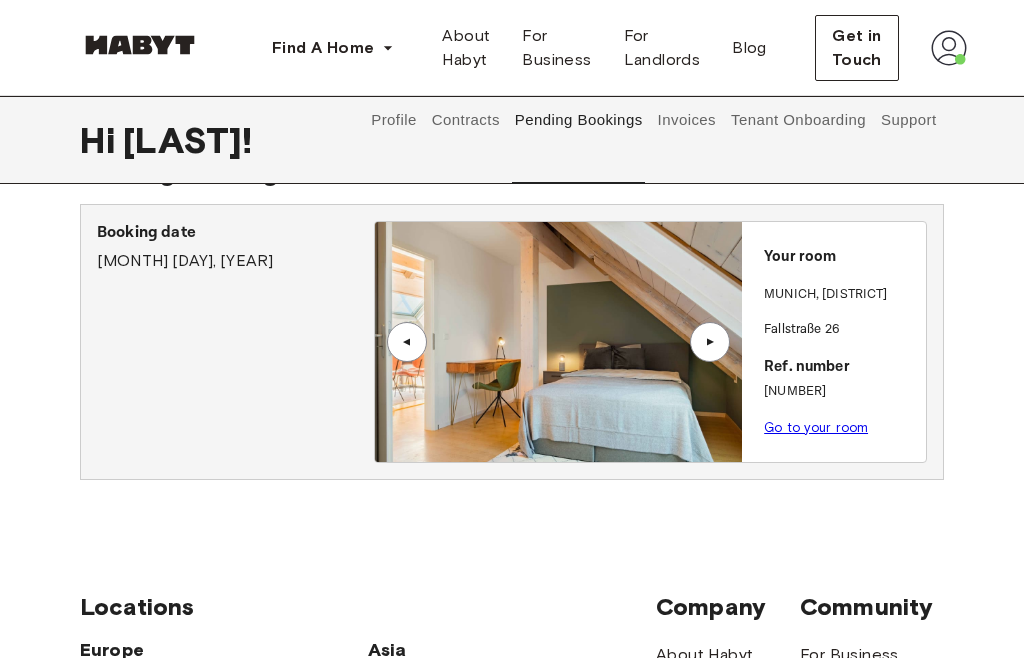 click on "Go to your room" at bounding box center [816, 428] 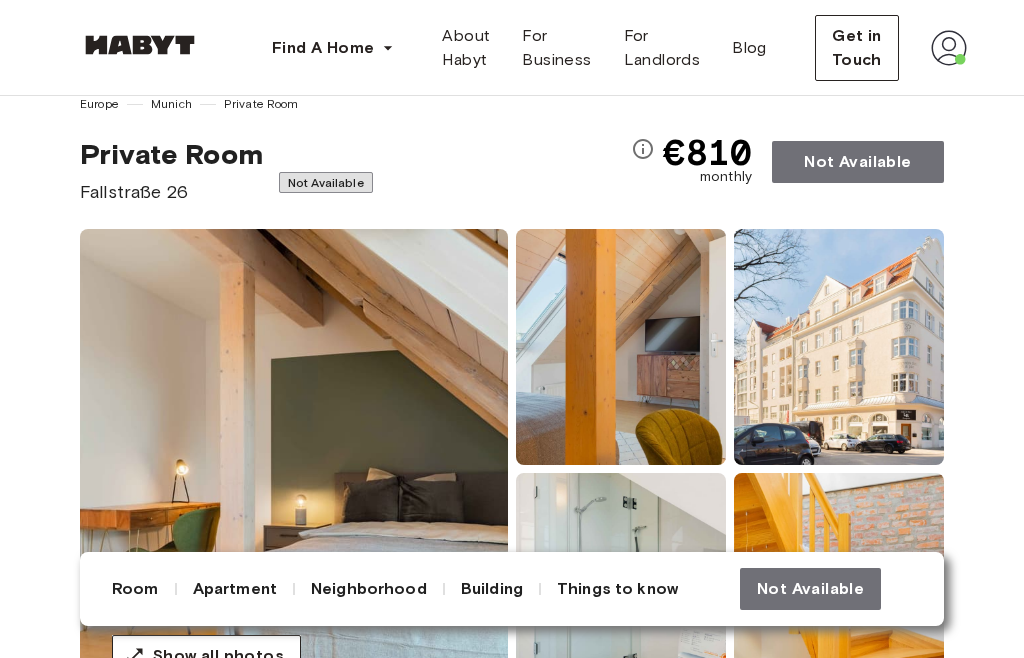 scroll, scrollTop: 0, scrollLeft: 0, axis: both 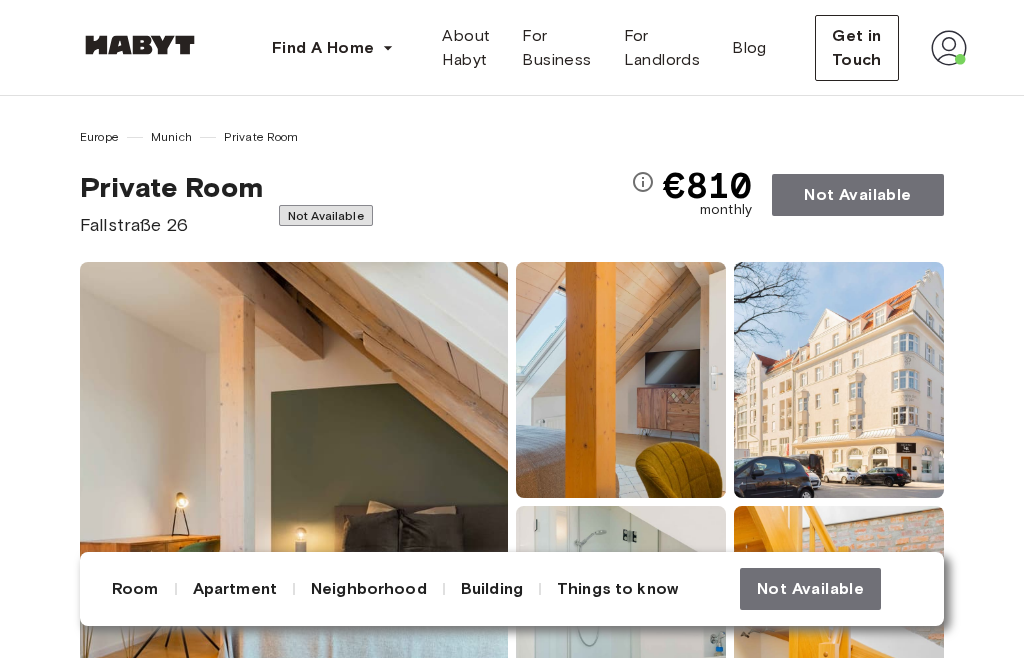 click 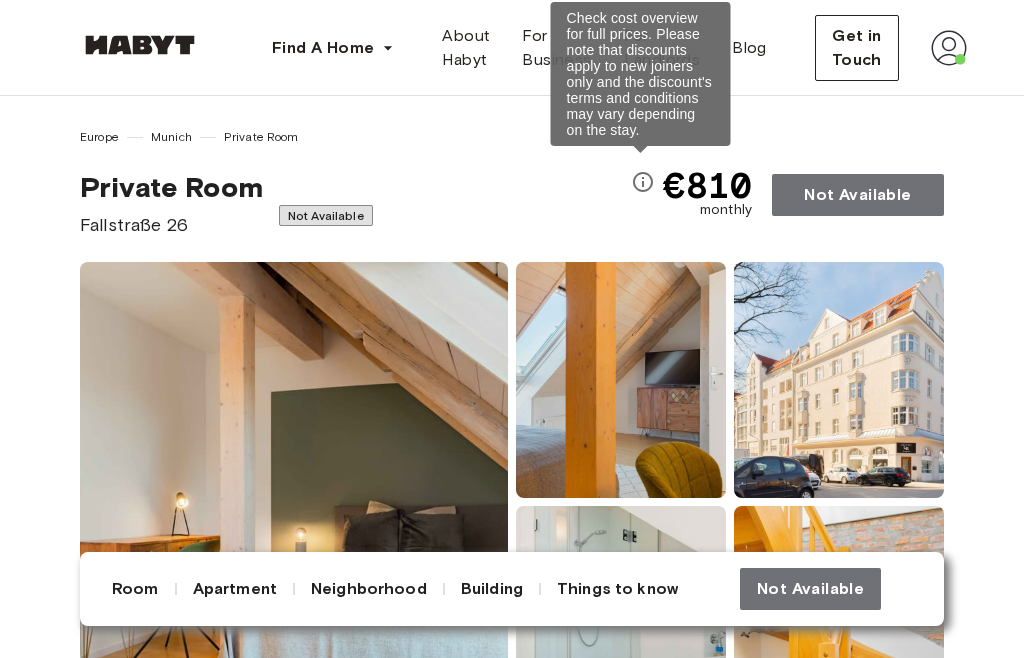 click 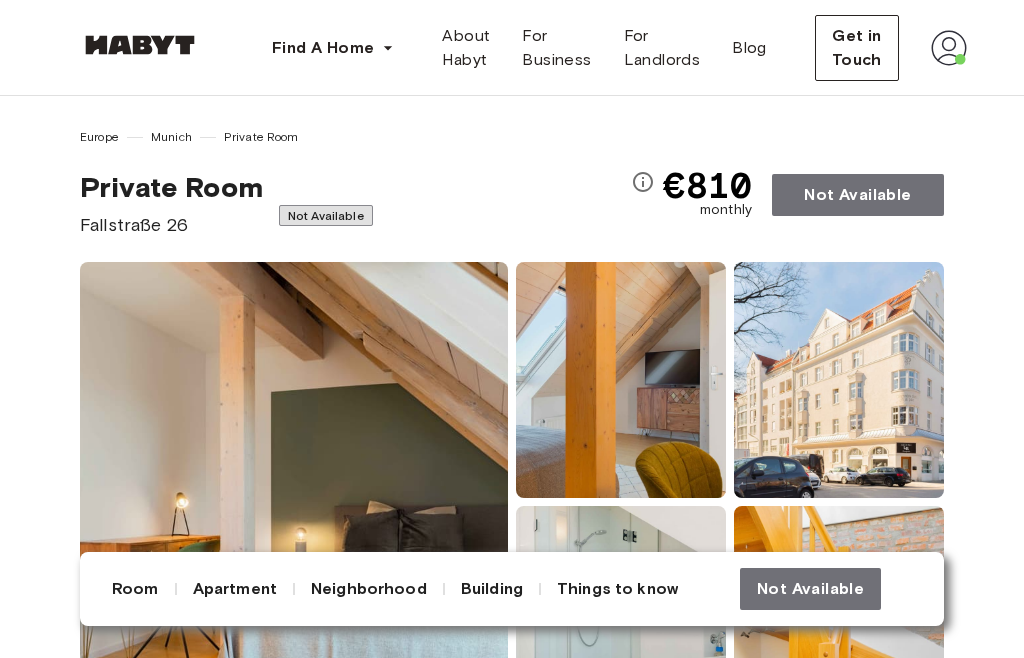 click 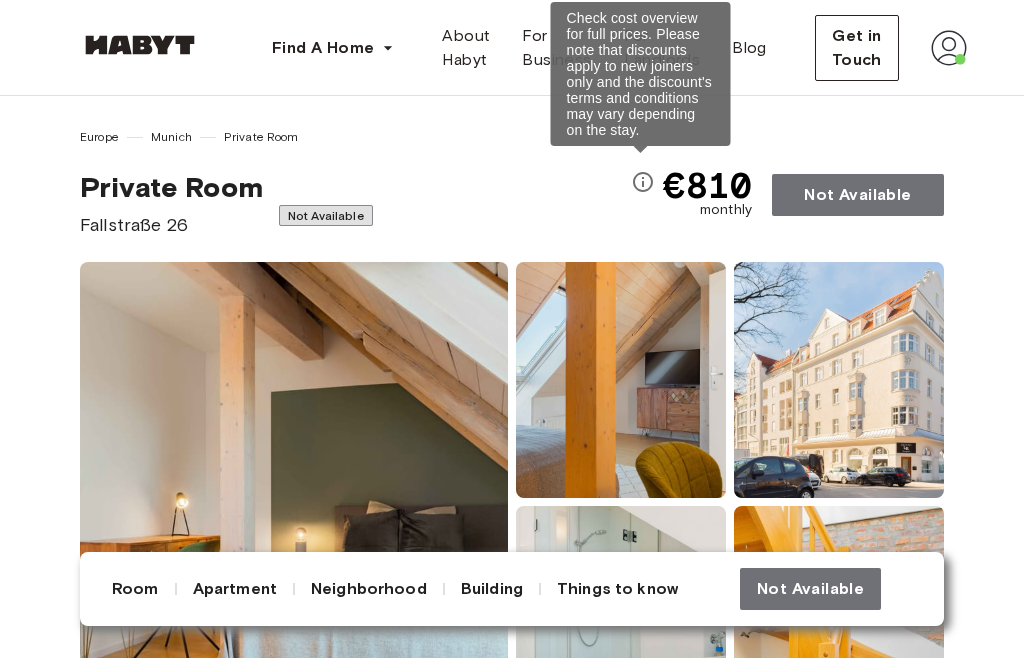 click 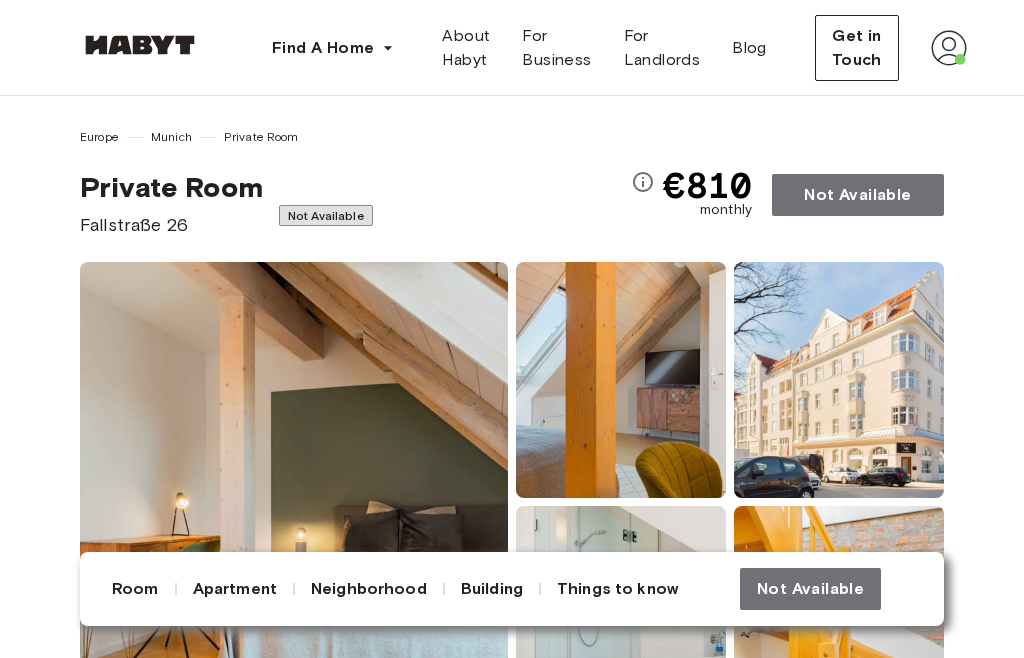 click 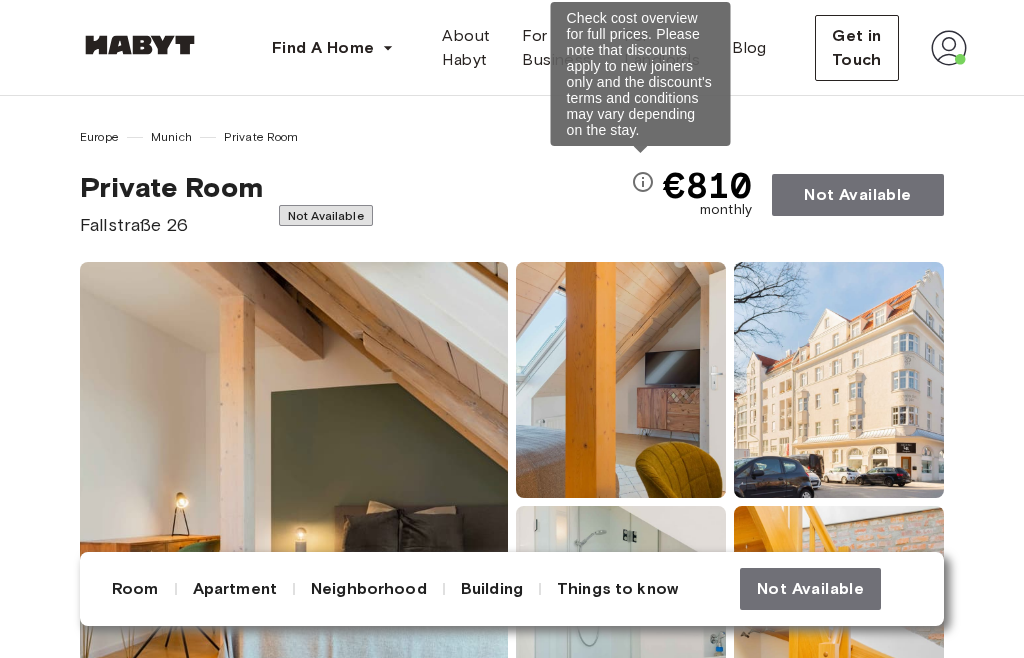 click 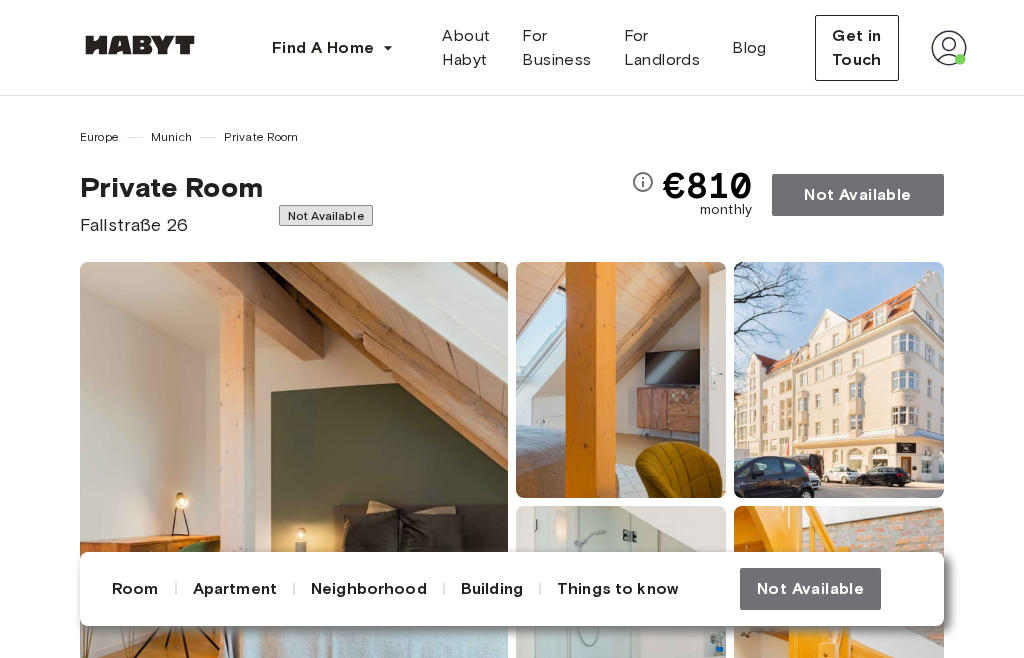 click on "€810" at bounding box center [691, 185] 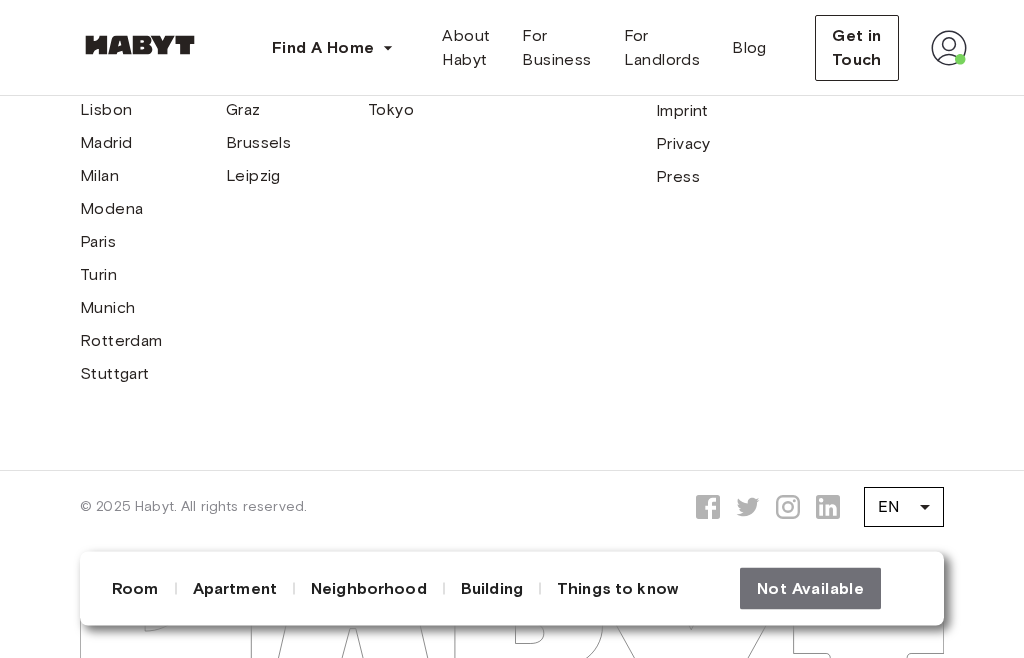 scroll, scrollTop: 6219, scrollLeft: 0, axis: vertical 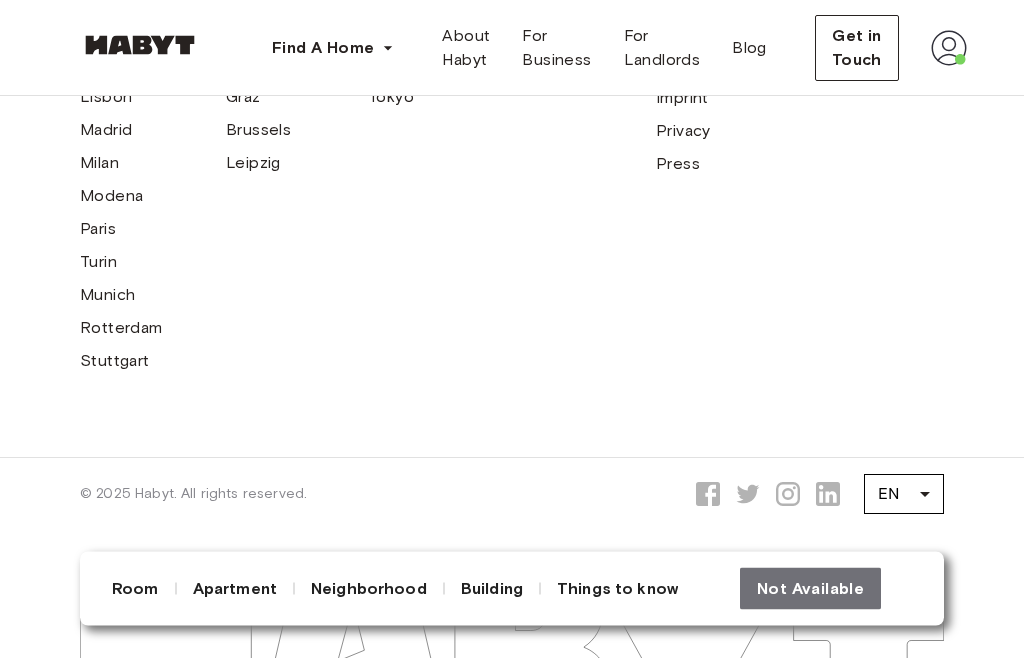 click on "Things to know" at bounding box center [617, 589] 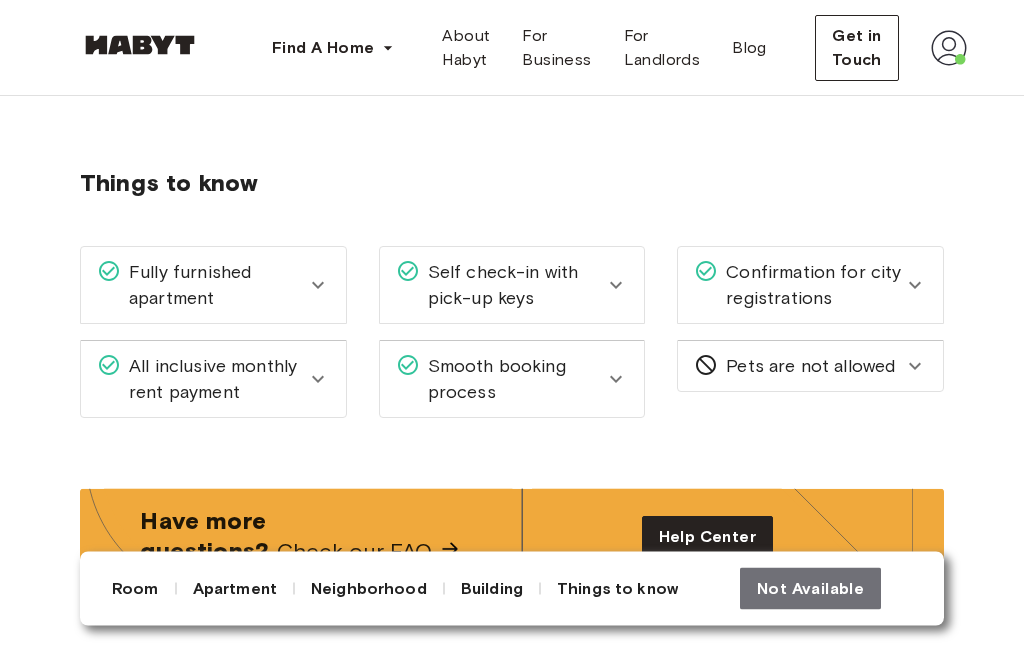 scroll, scrollTop: 2462, scrollLeft: 0, axis: vertical 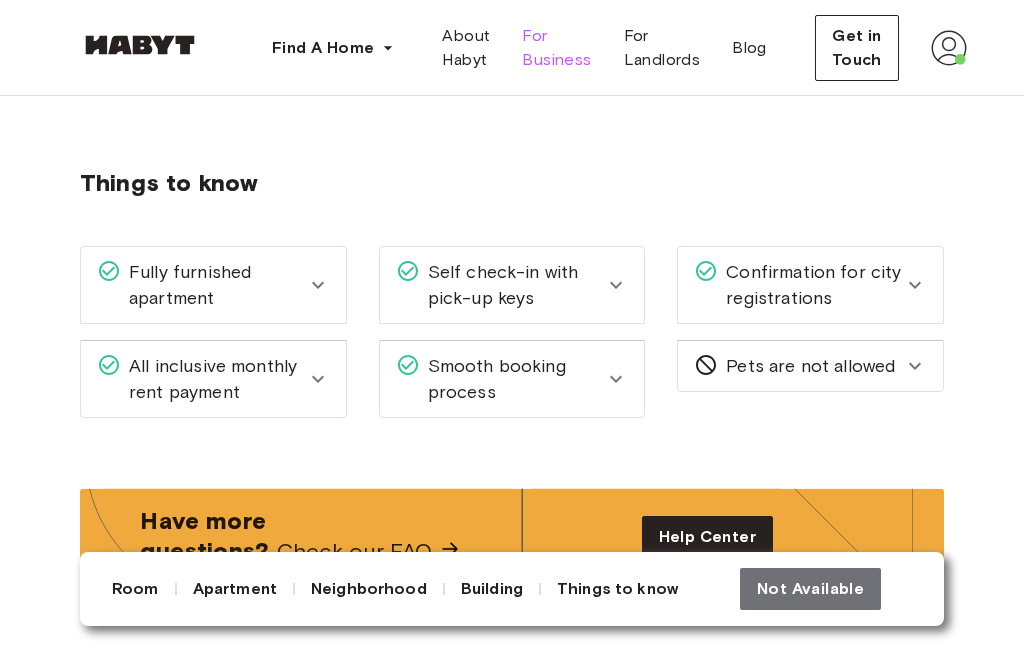 click on "For Business" at bounding box center [556, 48] 